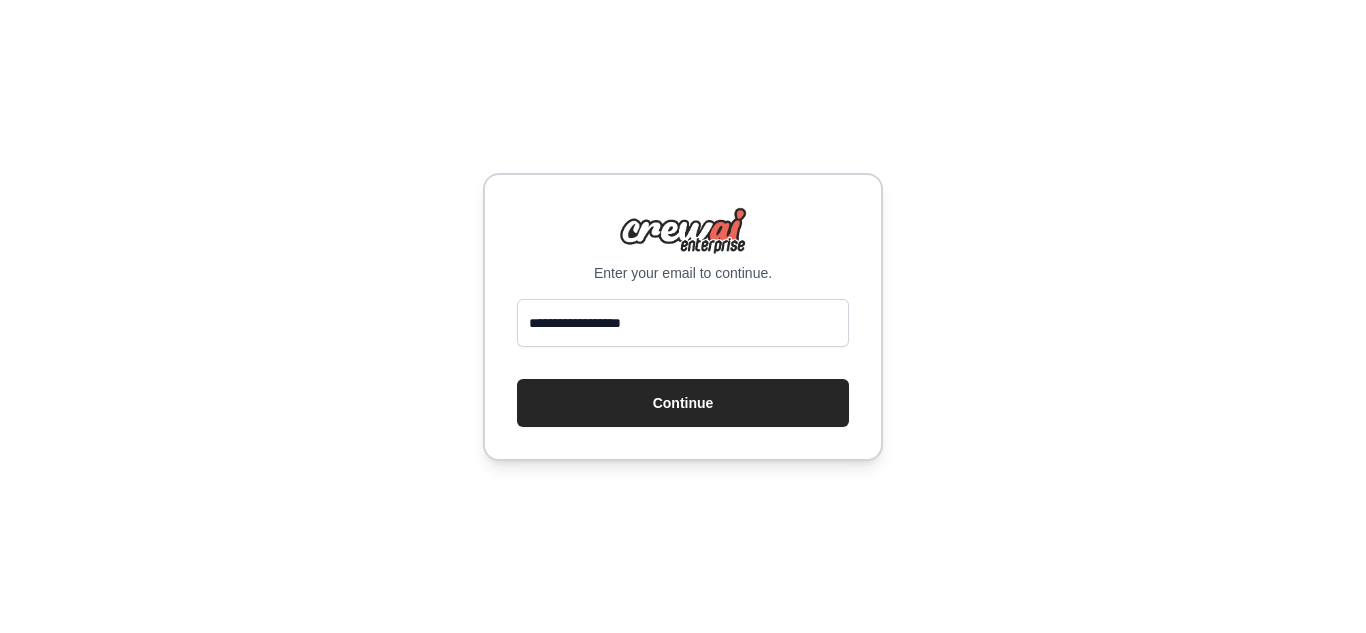 click on "**********" at bounding box center (683, 316) 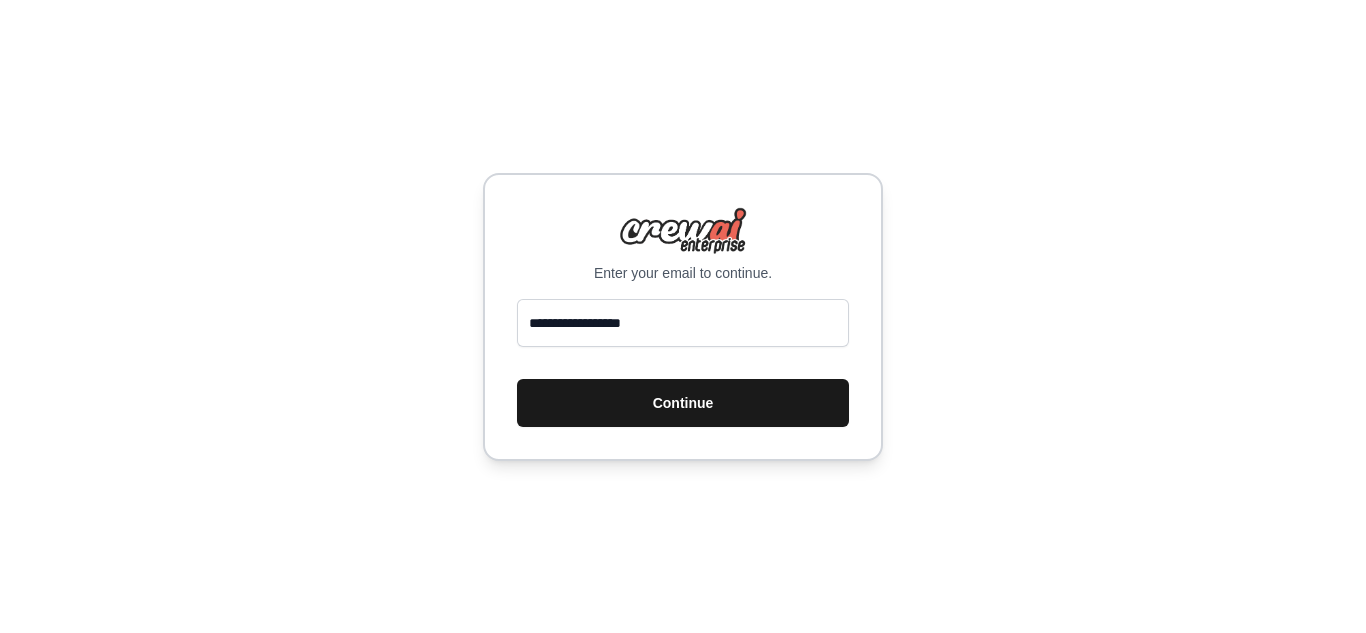 scroll, scrollTop: 0, scrollLeft: 0, axis: both 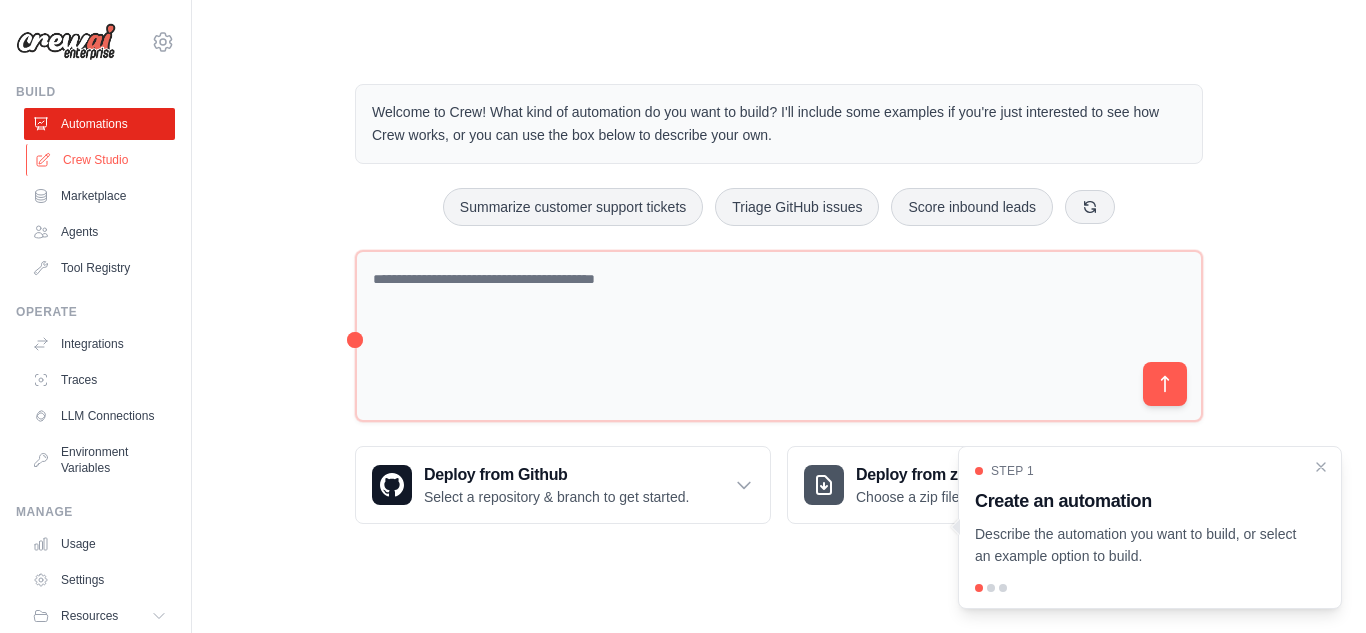click on "Crew Studio" at bounding box center [101, 160] 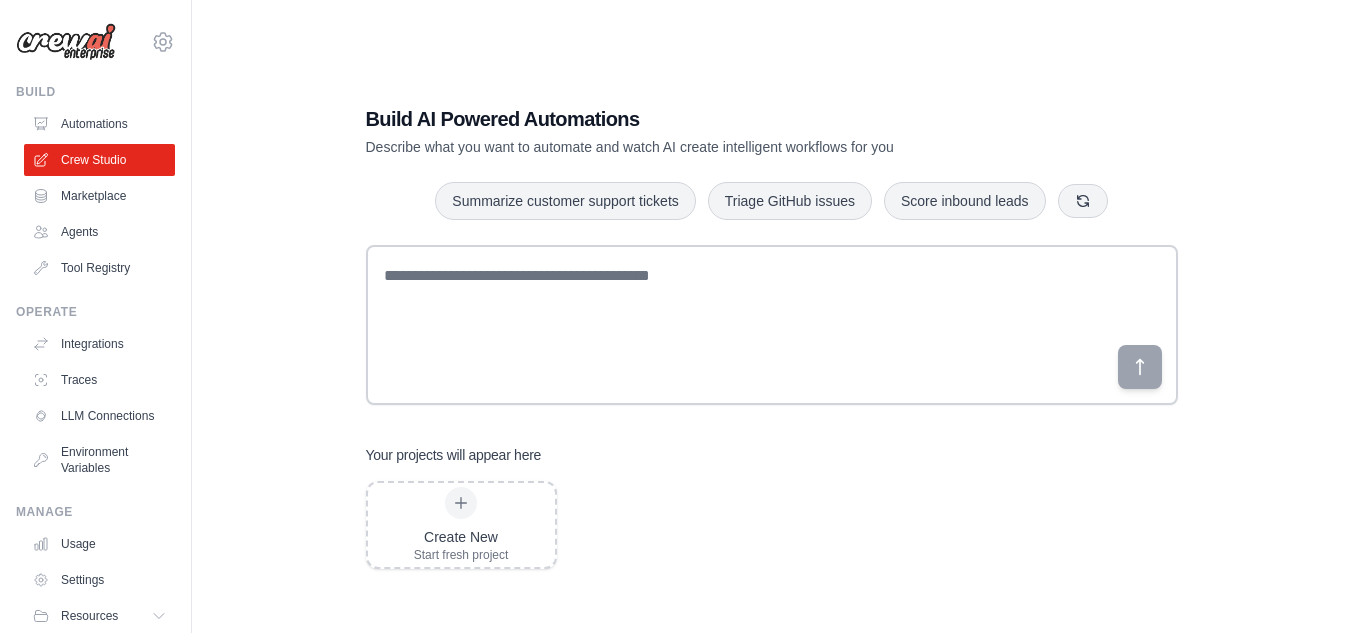 scroll, scrollTop: 0, scrollLeft: 0, axis: both 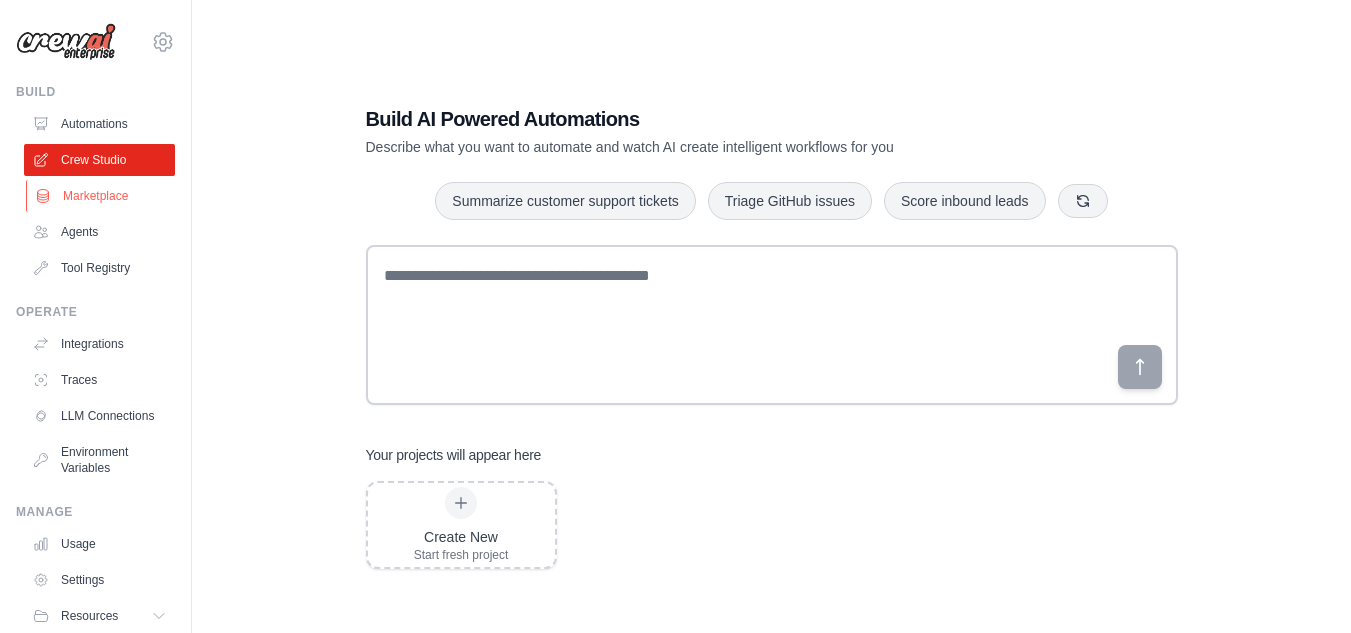 click on "Marketplace" at bounding box center [101, 196] 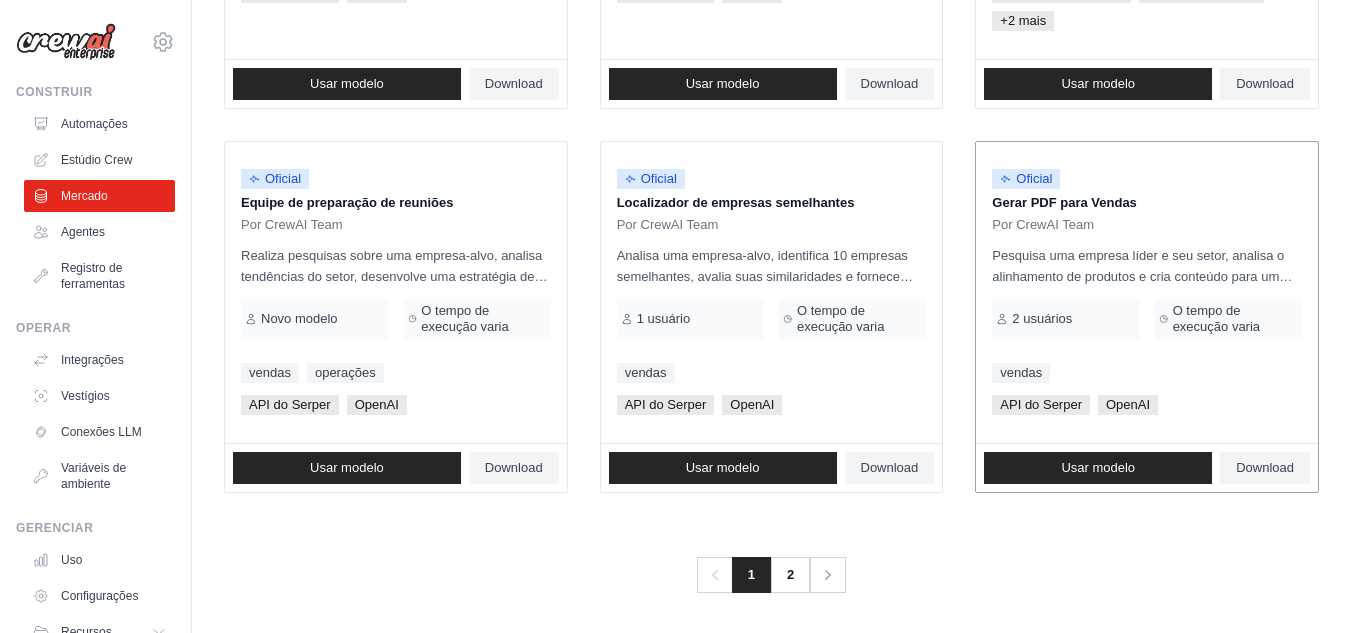 scroll, scrollTop: 1340, scrollLeft: 0, axis: vertical 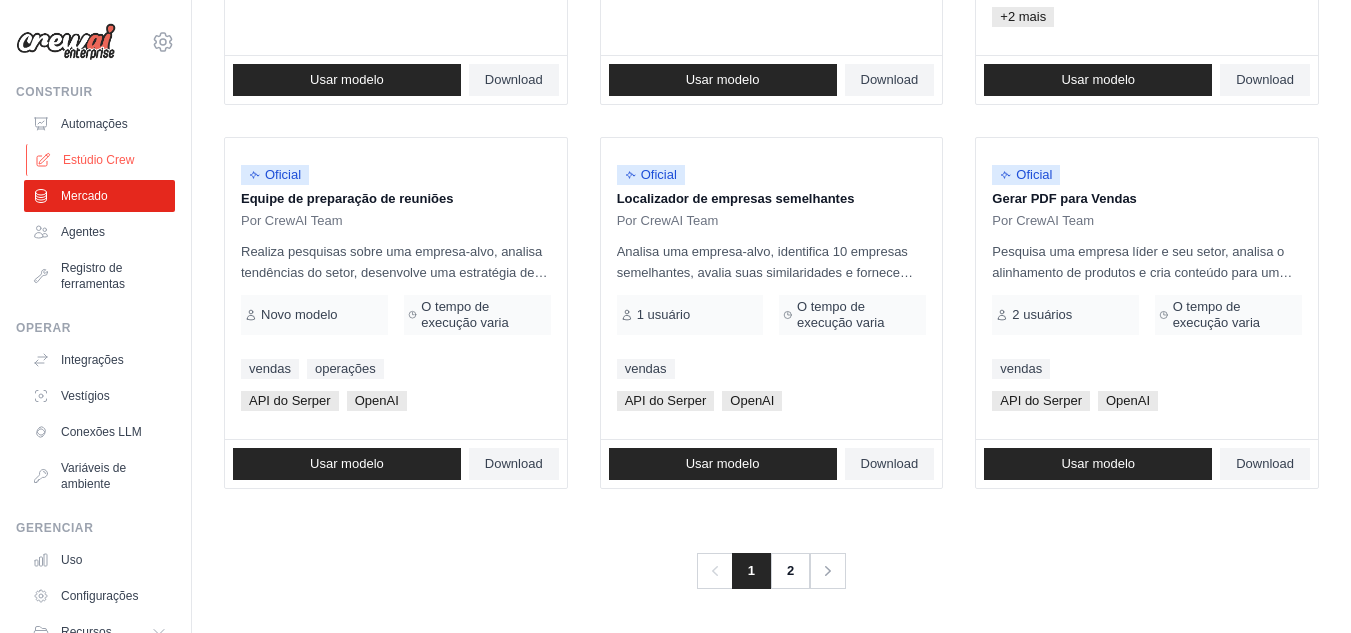 click on "Estúdio Crew" at bounding box center (98, 160) 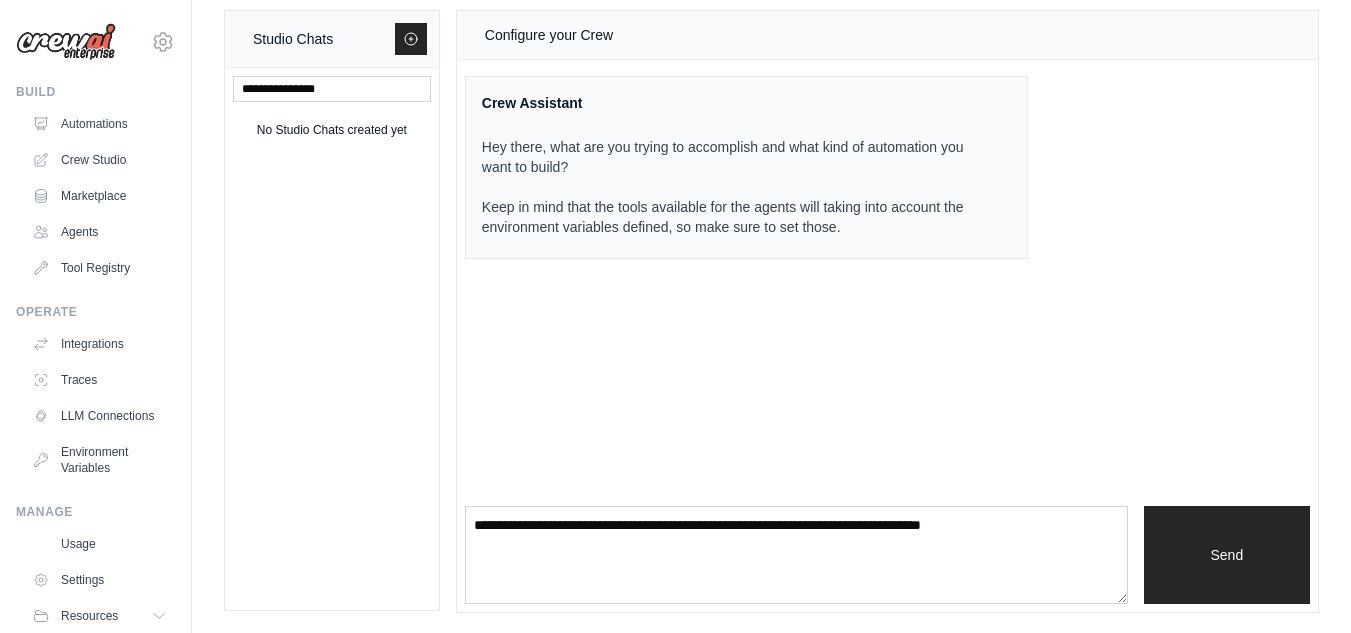 scroll, scrollTop: 0, scrollLeft: 0, axis: both 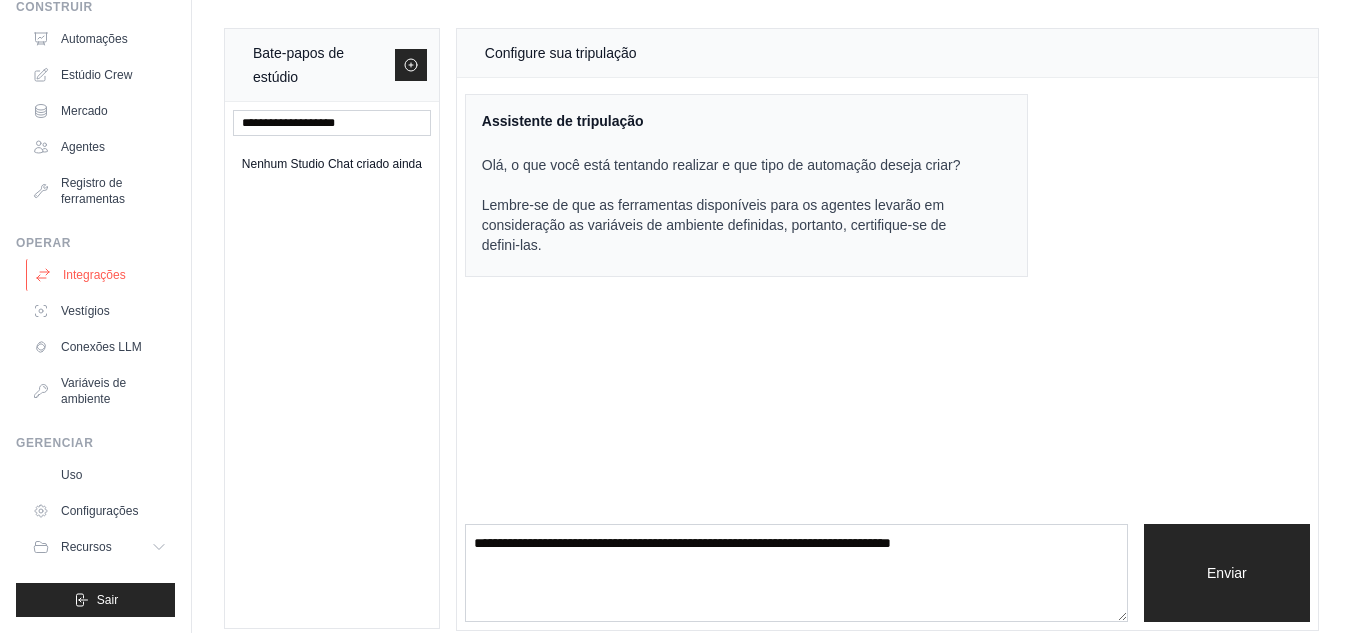 click on "Integrações" at bounding box center (94, 275) 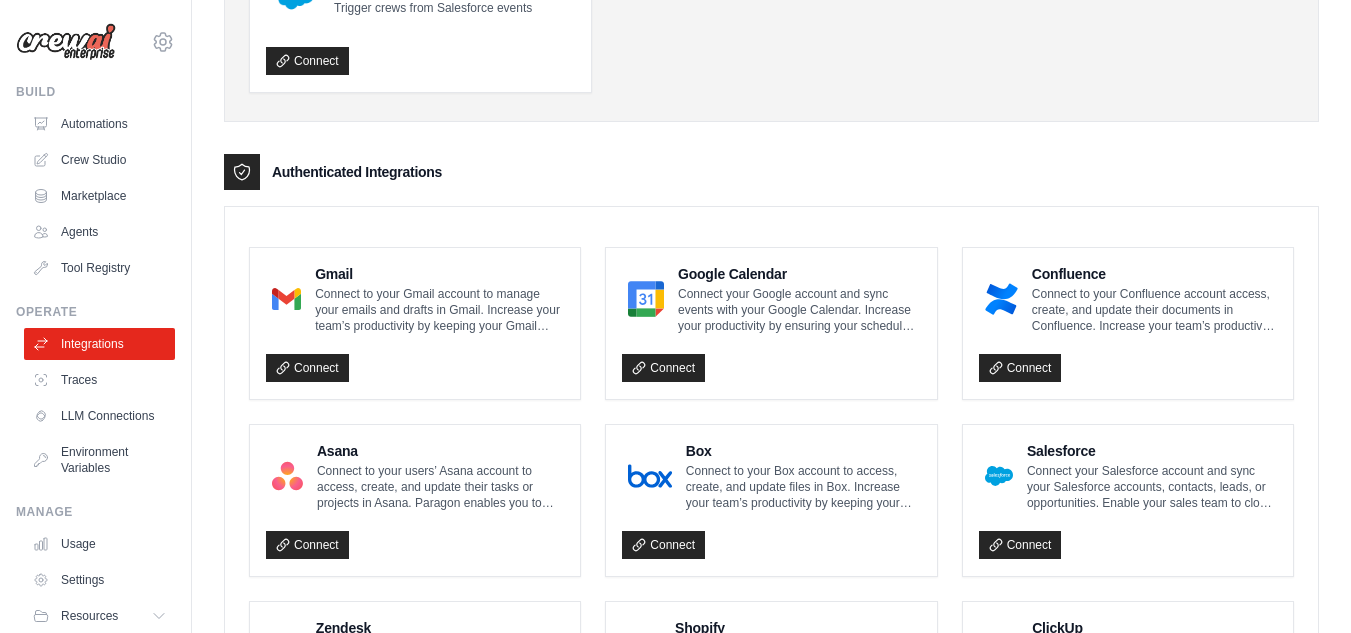 scroll, scrollTop: 400, scrollLeft: 0, axis: vertical 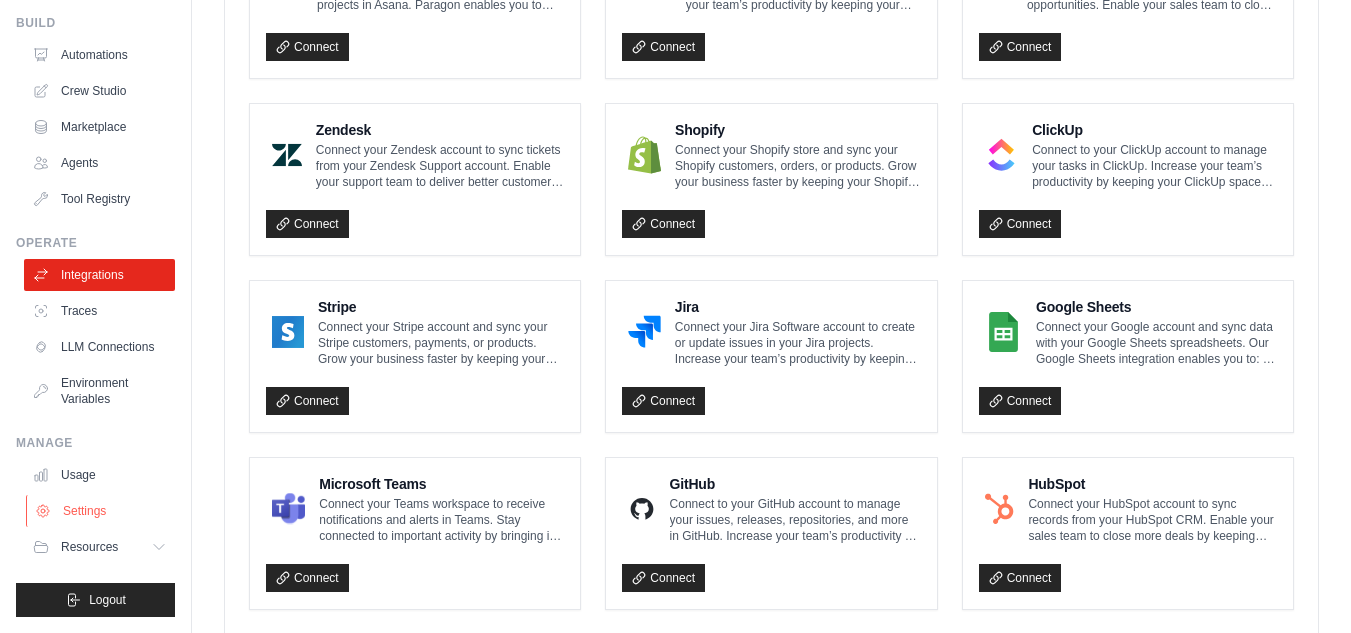 click on "Settings" at bounding box center [101, 511] 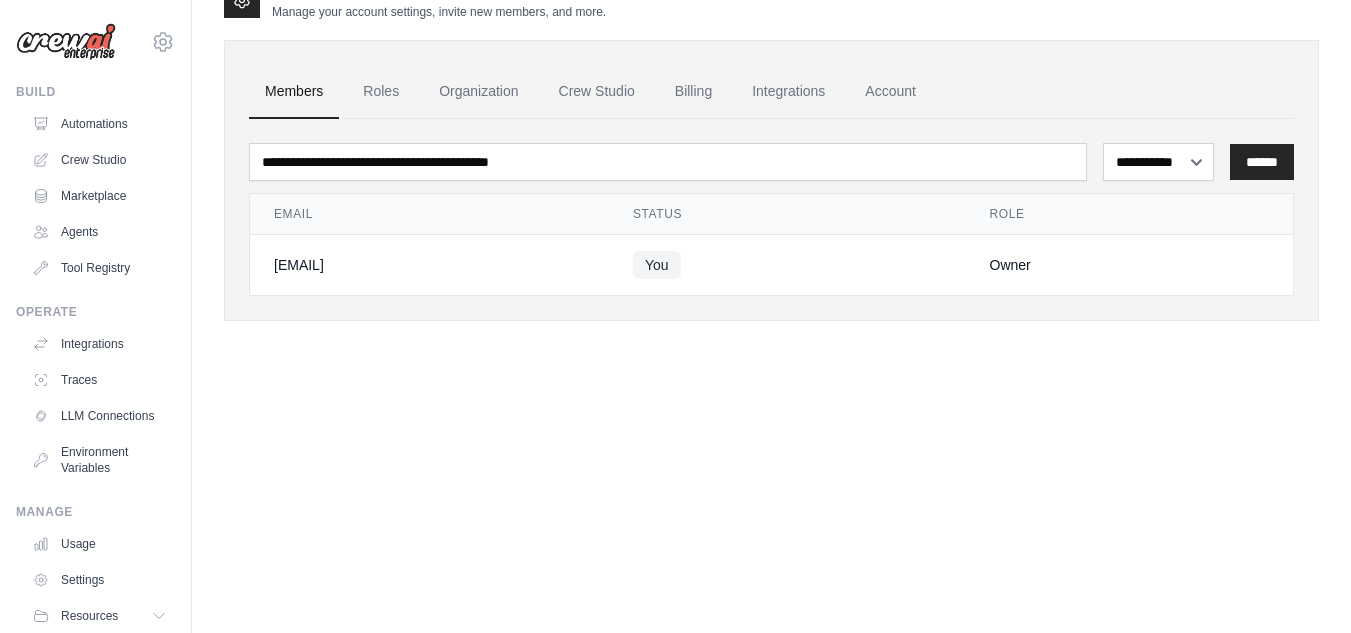 scroll, scrollTop: 0, scrollLeft: 0, axis: both 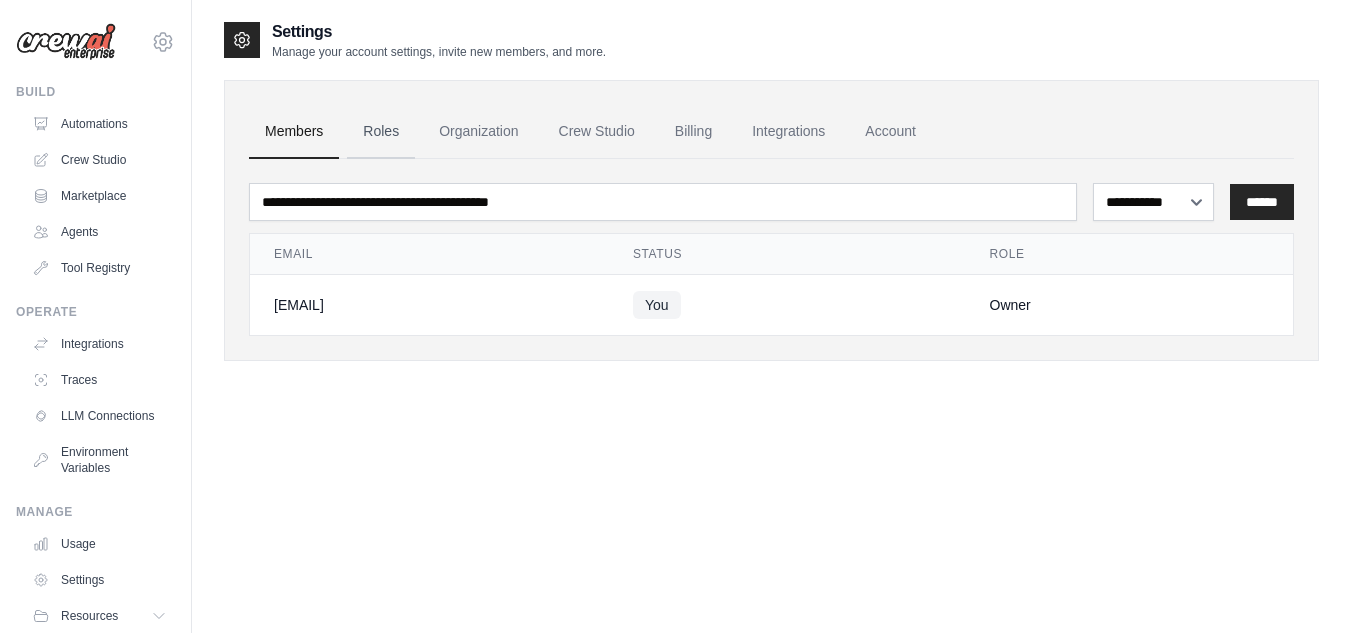 click on "Roles" at bounding box center [381, 132] 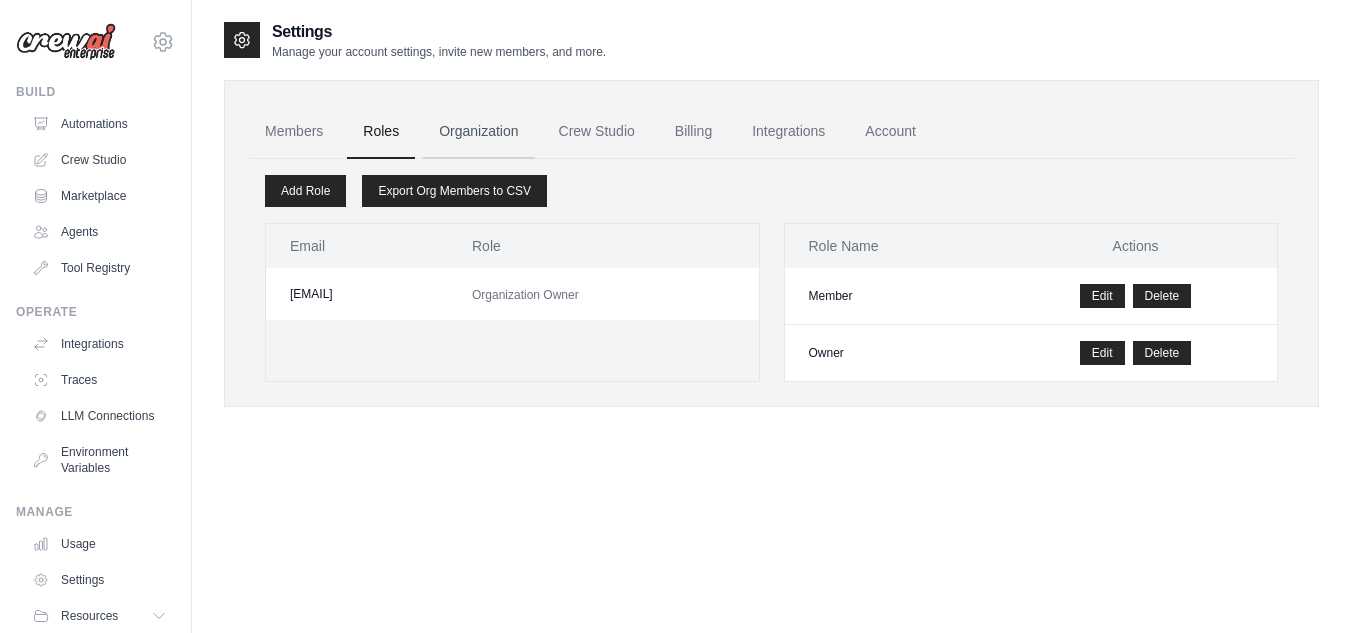click on "Organization" at bounding box center [478, 132] 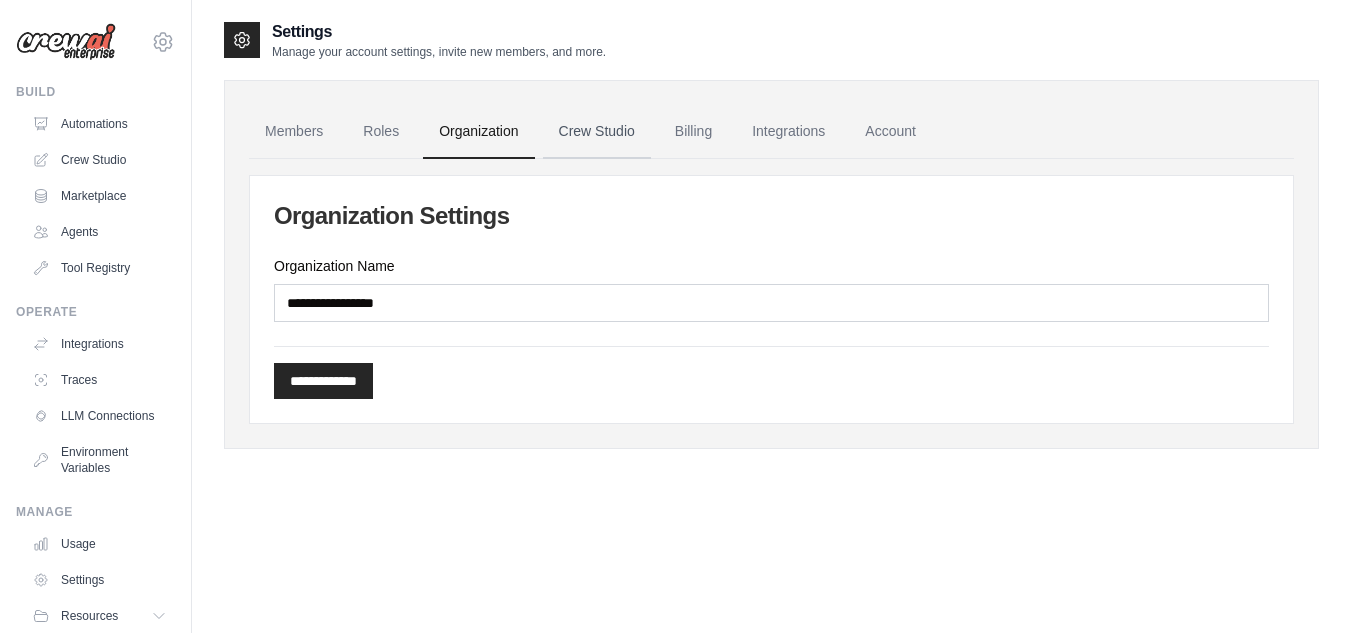 click on "Crew Studio" at bounding box center [597, 132] 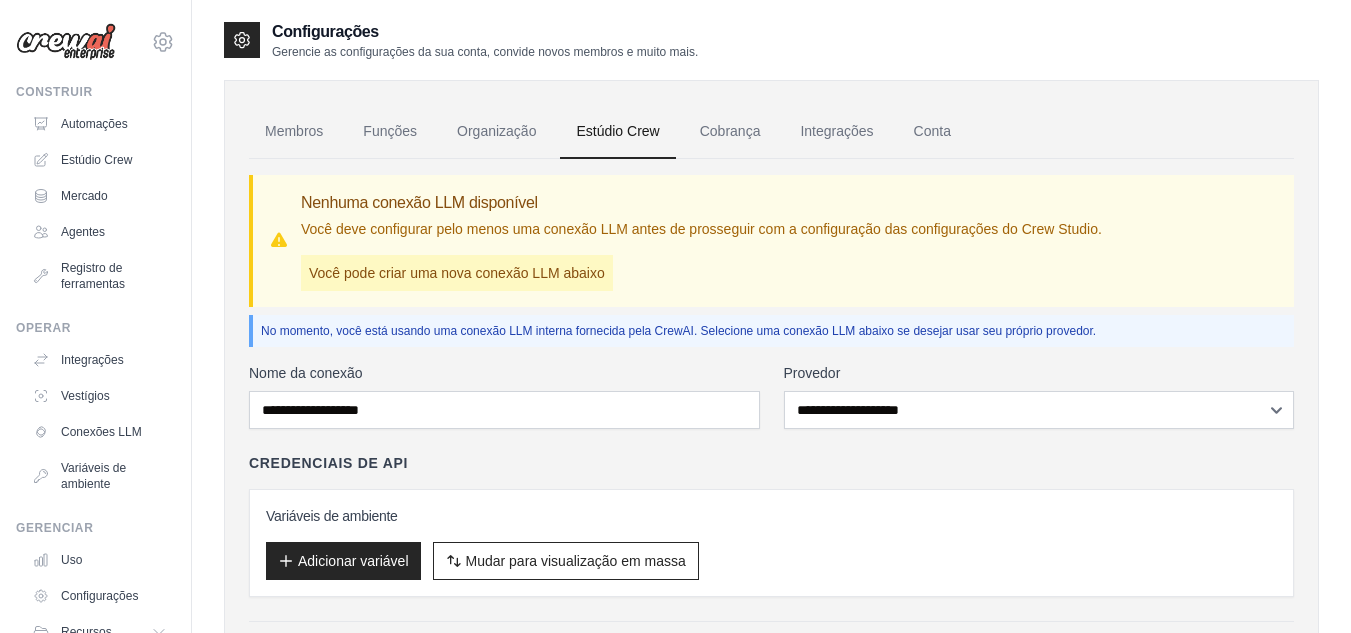 scroll, scrollTop: 0, scrollLeft: 0, axis: both 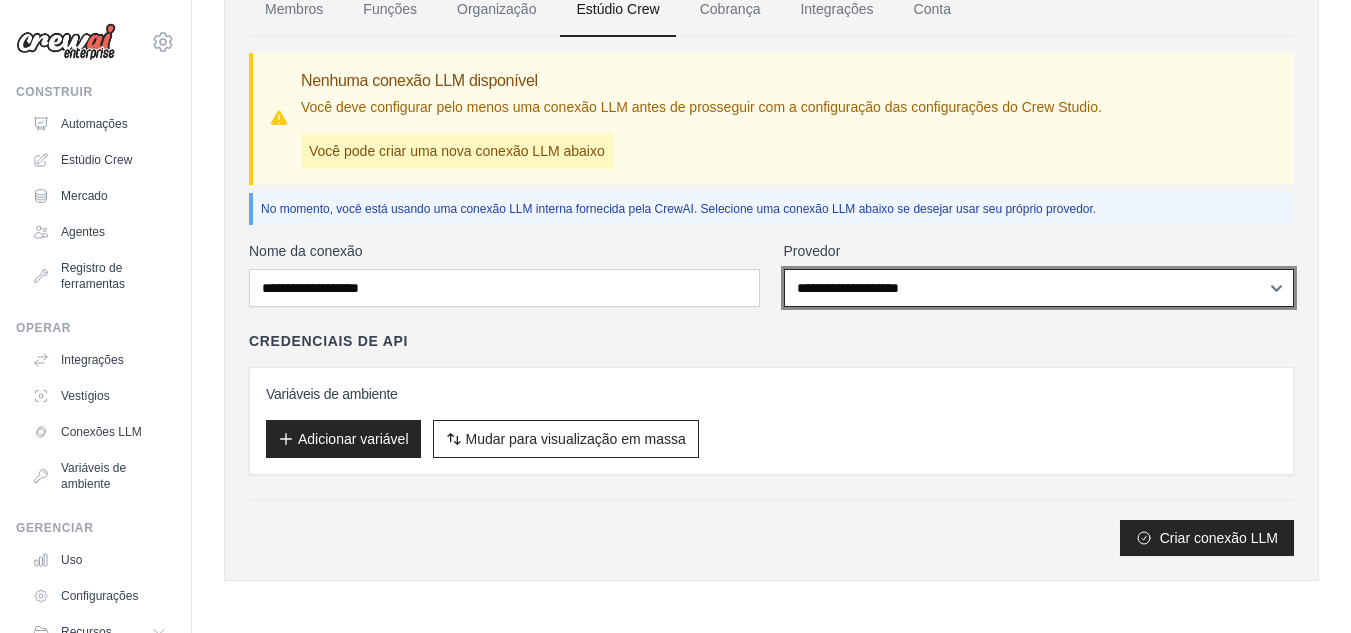 click on "**********" at bounding box center [1039, 288] 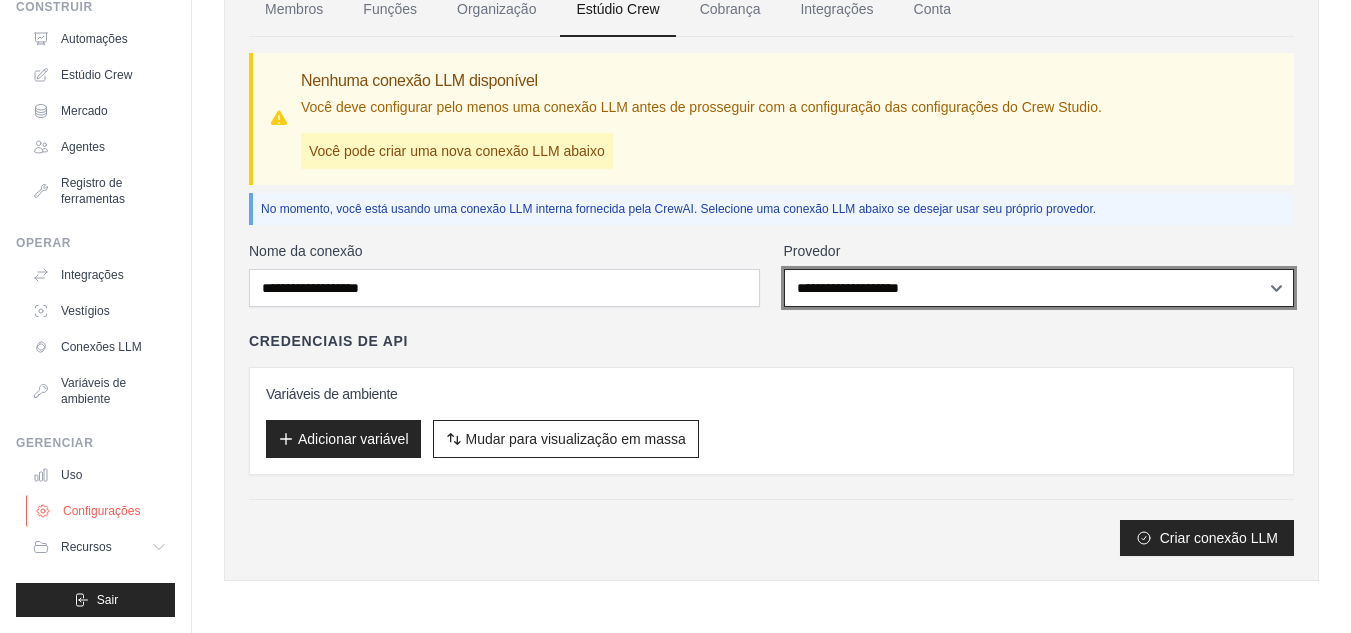 scroll, scrollTop: 0, scrollLeft: 0, axis: both 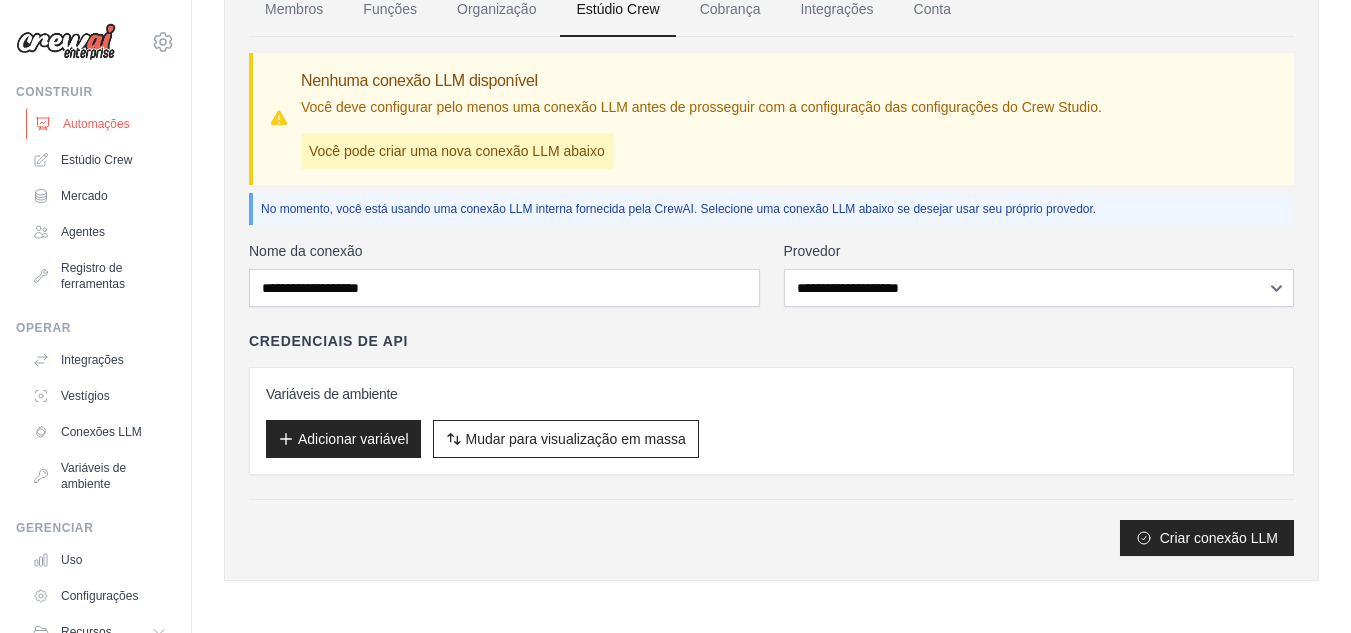 click on "Automações" at bounding box center (96, 124) 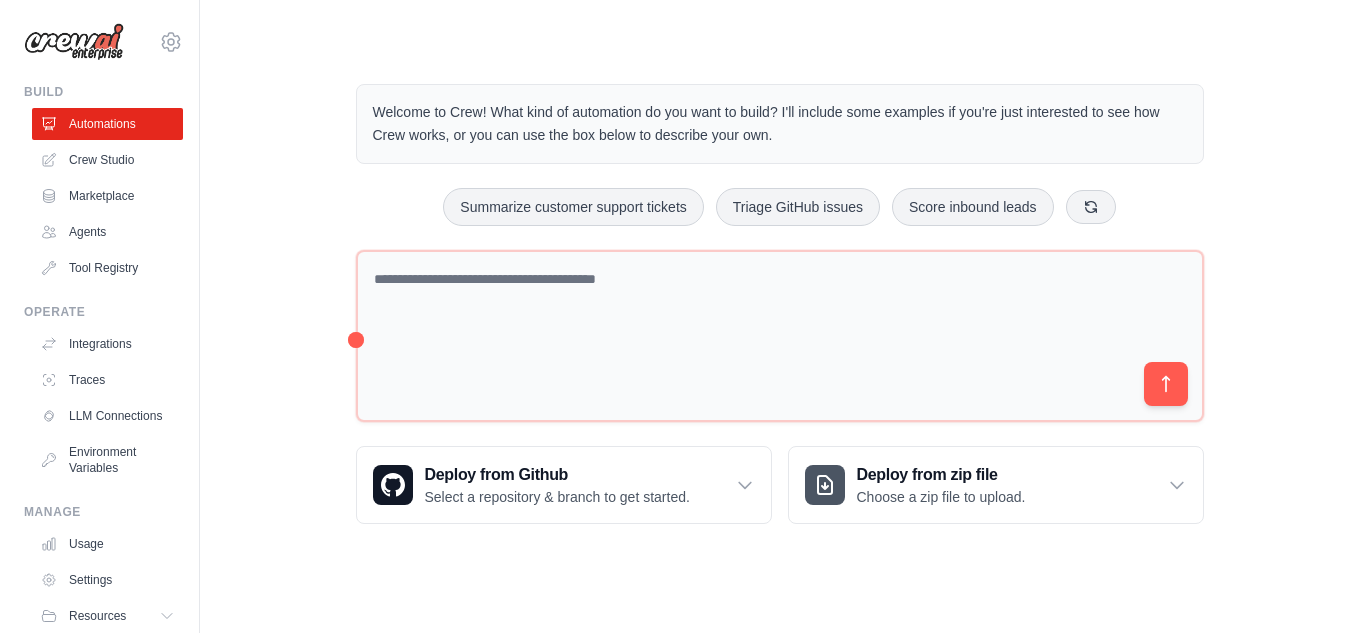 scroll, scrollTop: 0, scrollLeft: 0, axis: both 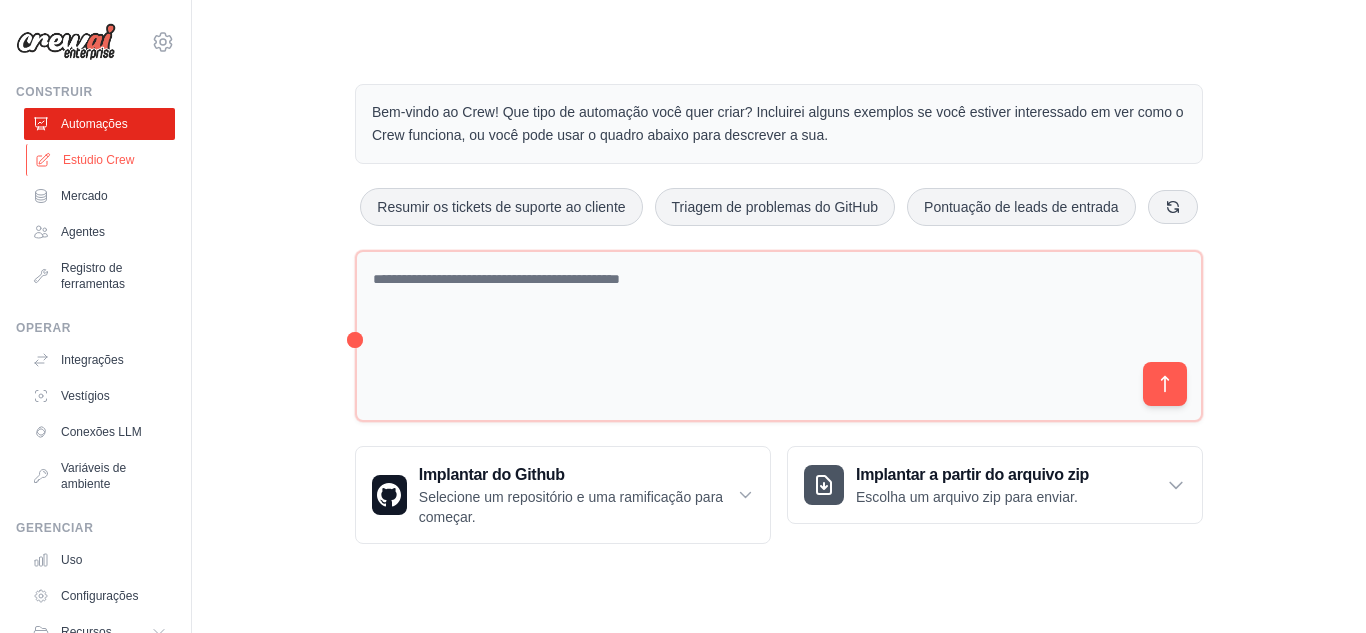 click on "Estúdio Crew" at bounding box center (98, 160) 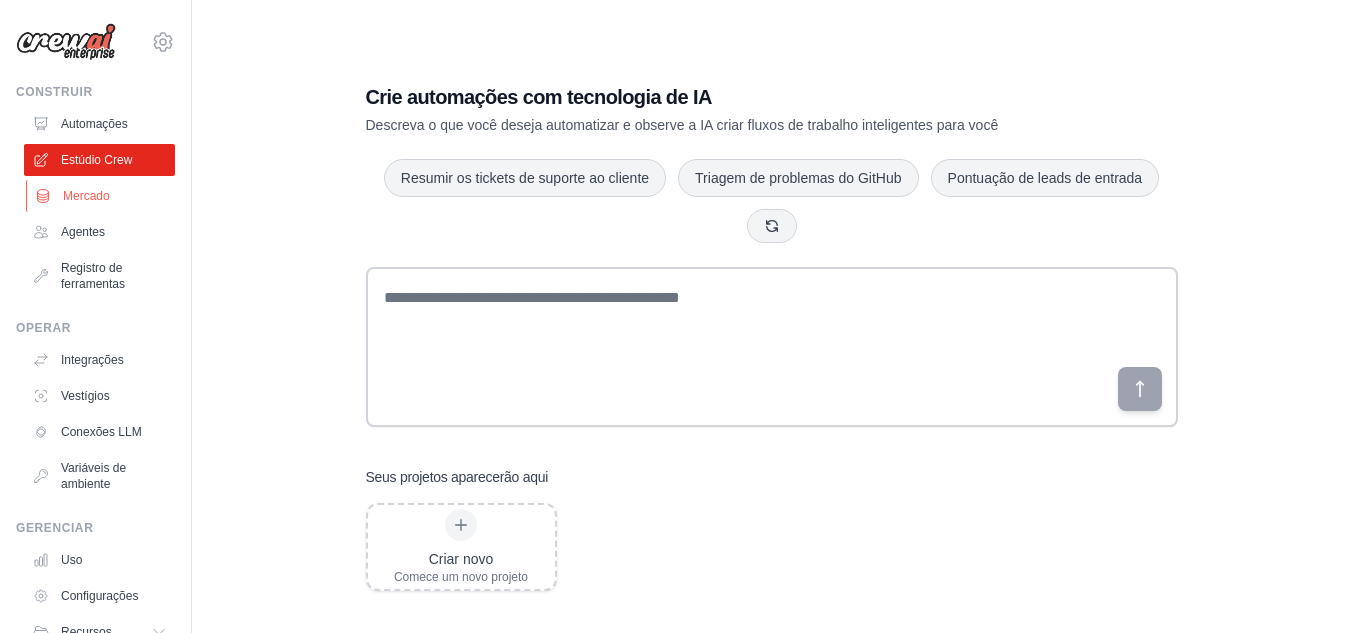 scroll, scrollTop: 0, scrollLeft: 0, axis: both 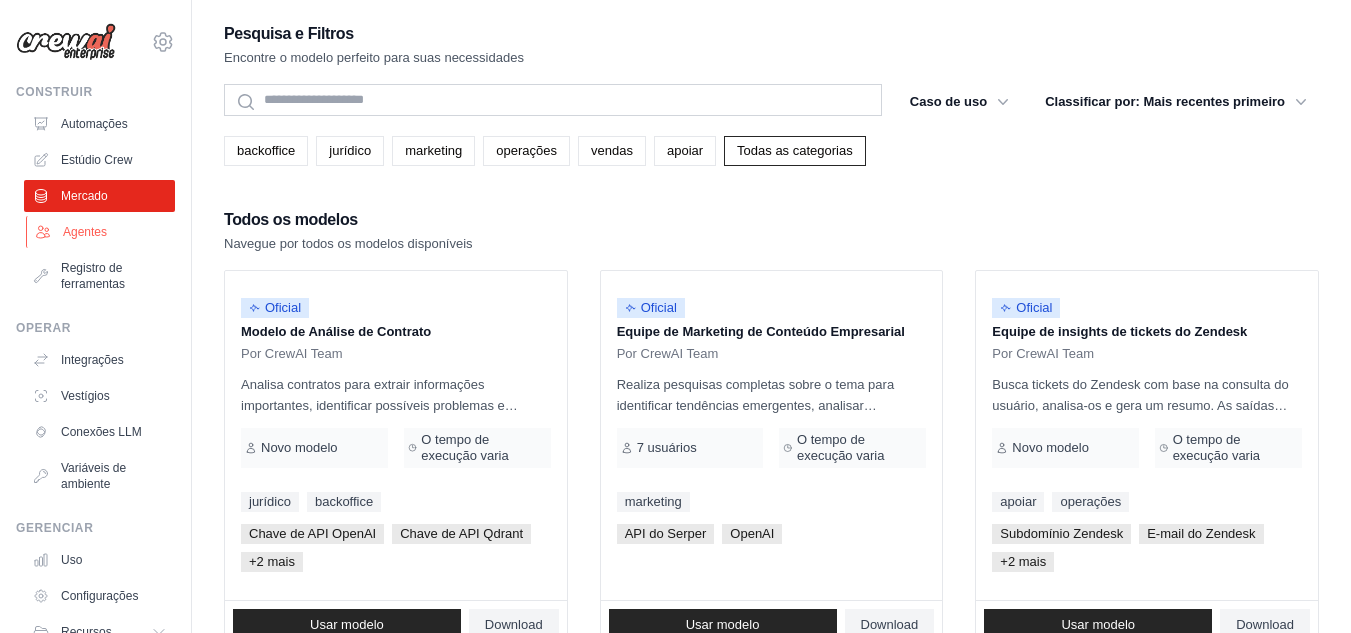 click on "Agentes" at bounding box center (85, 232) 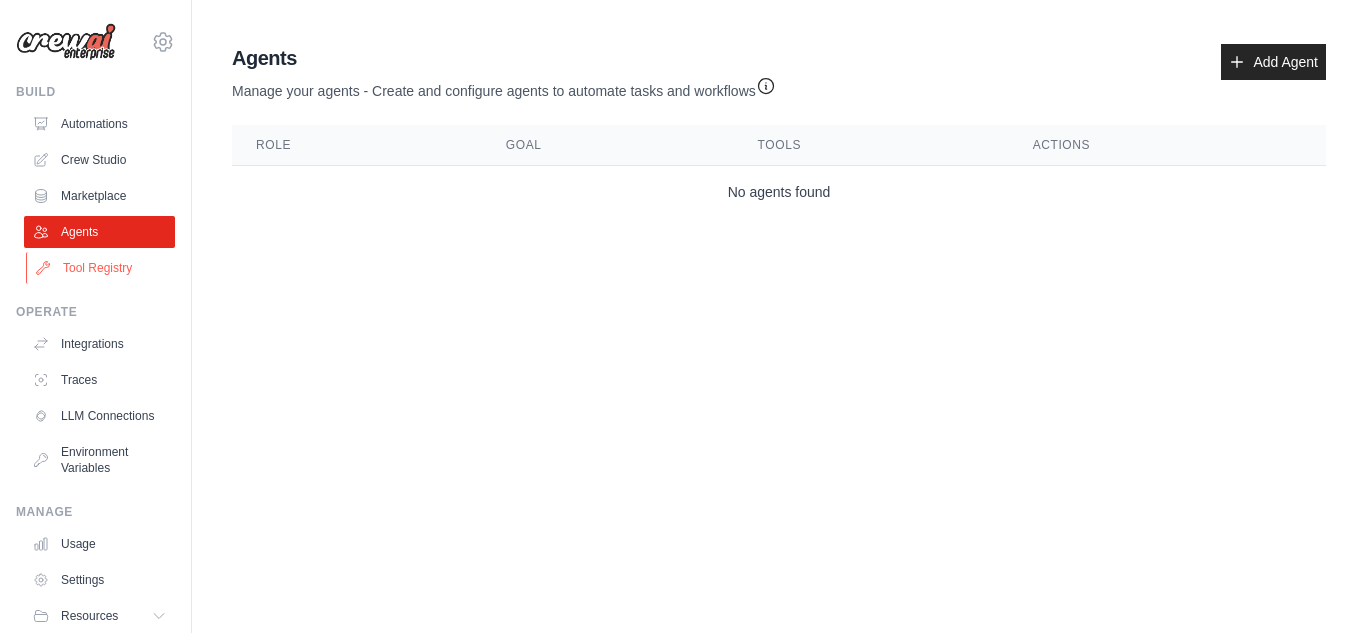 click on "Tool Registry" at bounding box center [101, 268] 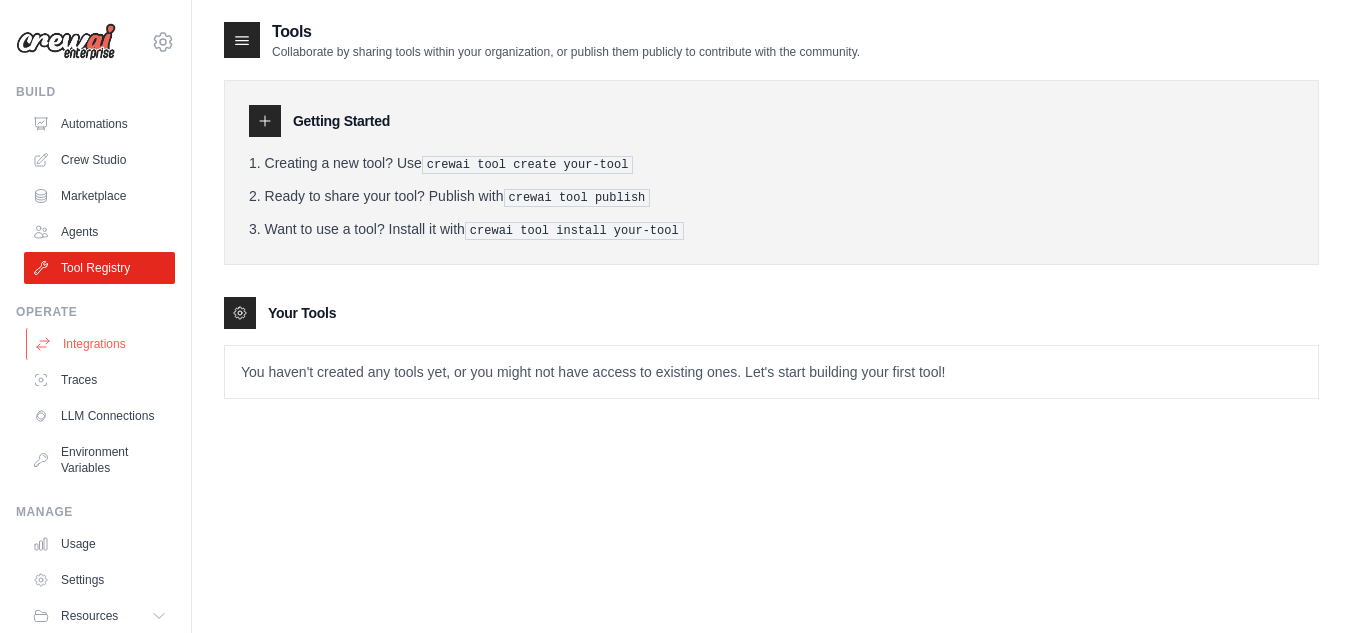 click on "Integrations" at bounding box center [101, 344] 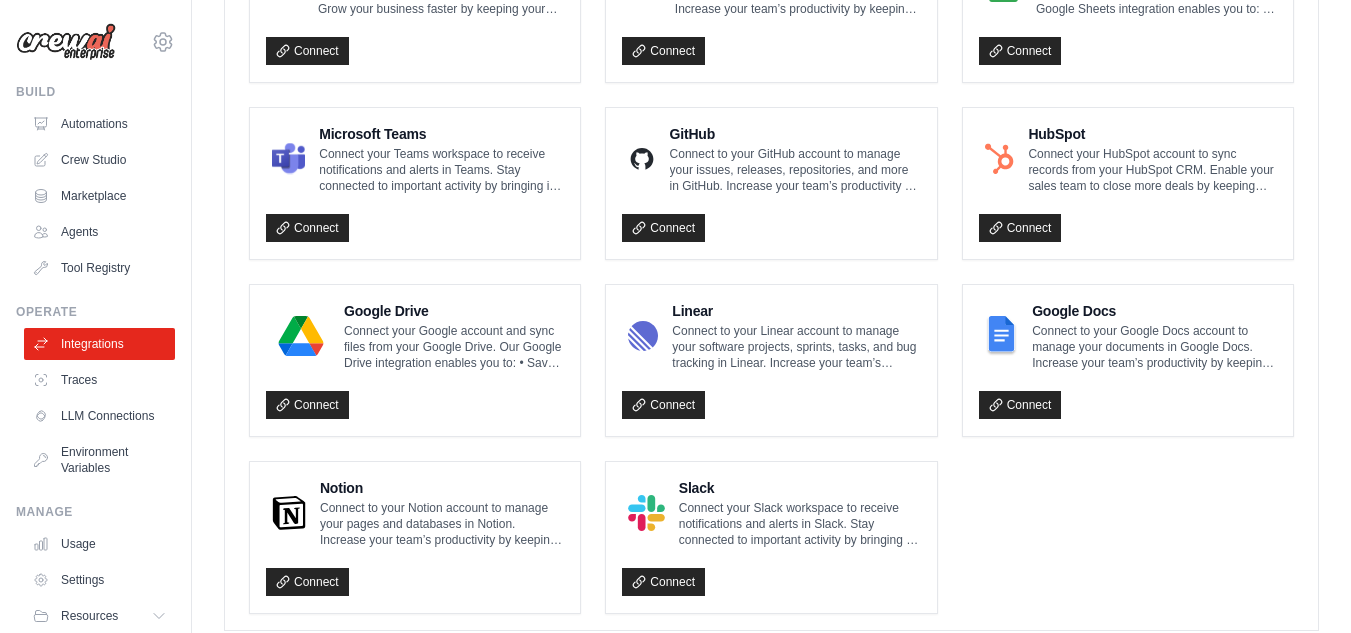 scroll, scrollTop: 1250, scrollLeft: 0, axis: vertical 